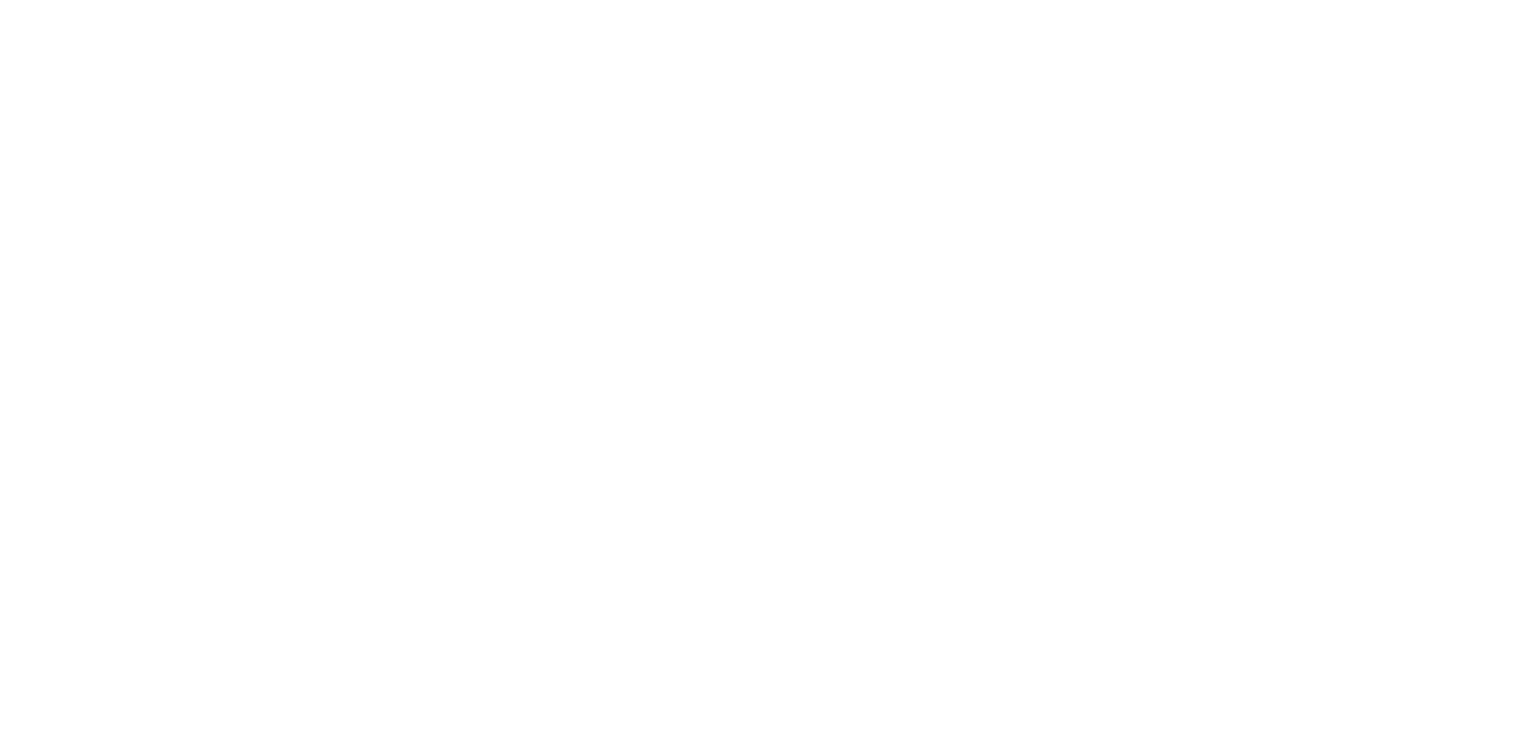 scroll, scrollTop: 0, scrollLeft: 0, axis: both 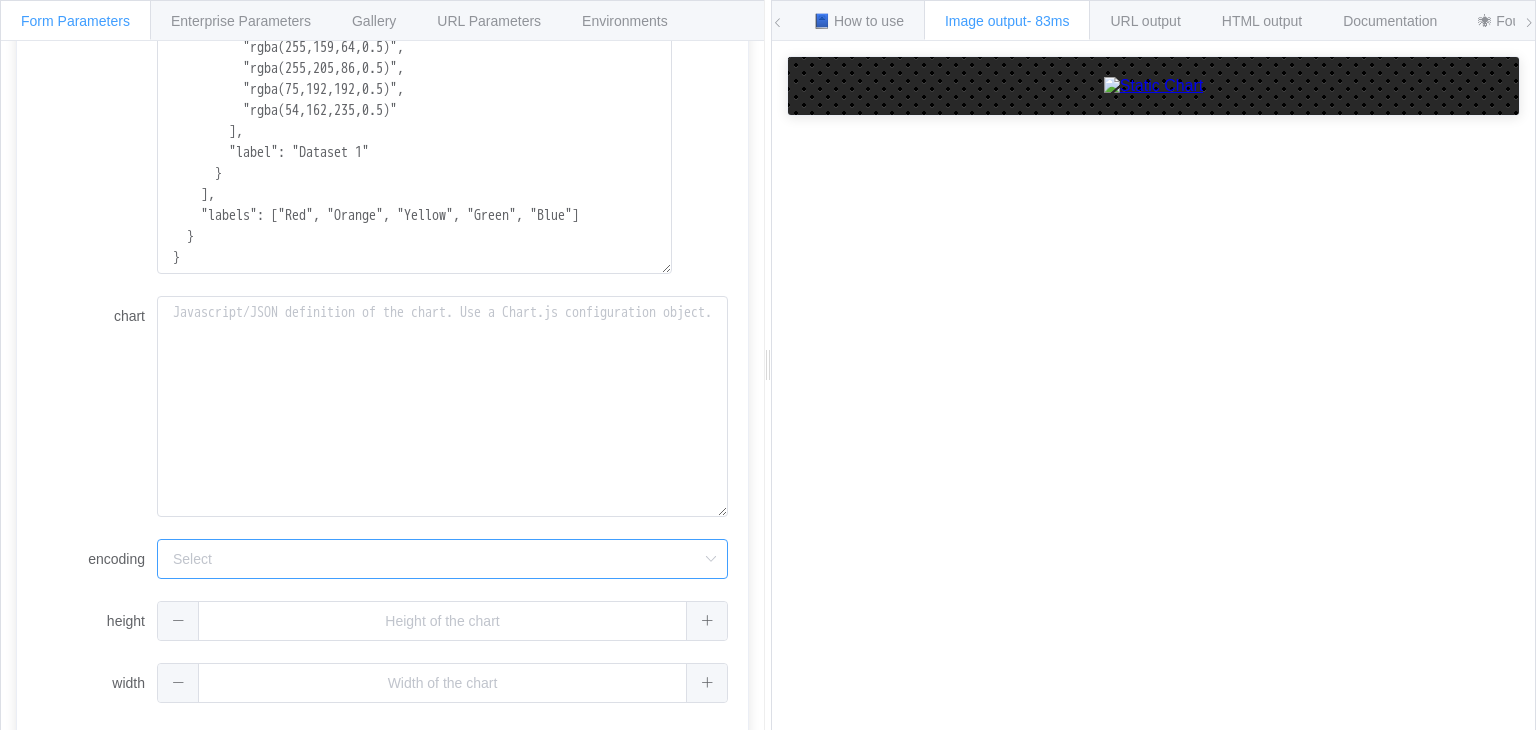 click on "encoding" at bounding box center (442, 559) 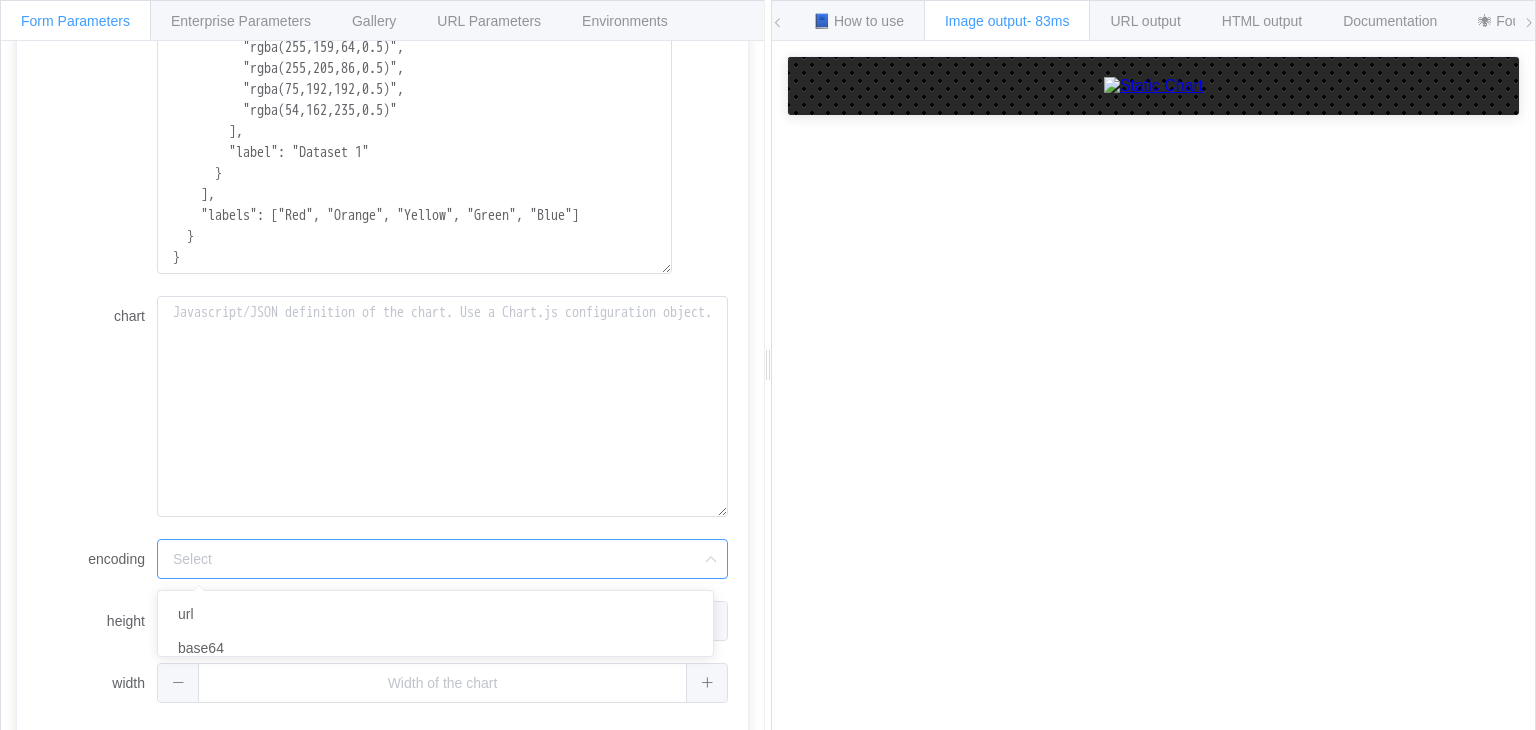 click on "encoding" at bounding box center [442, 559] 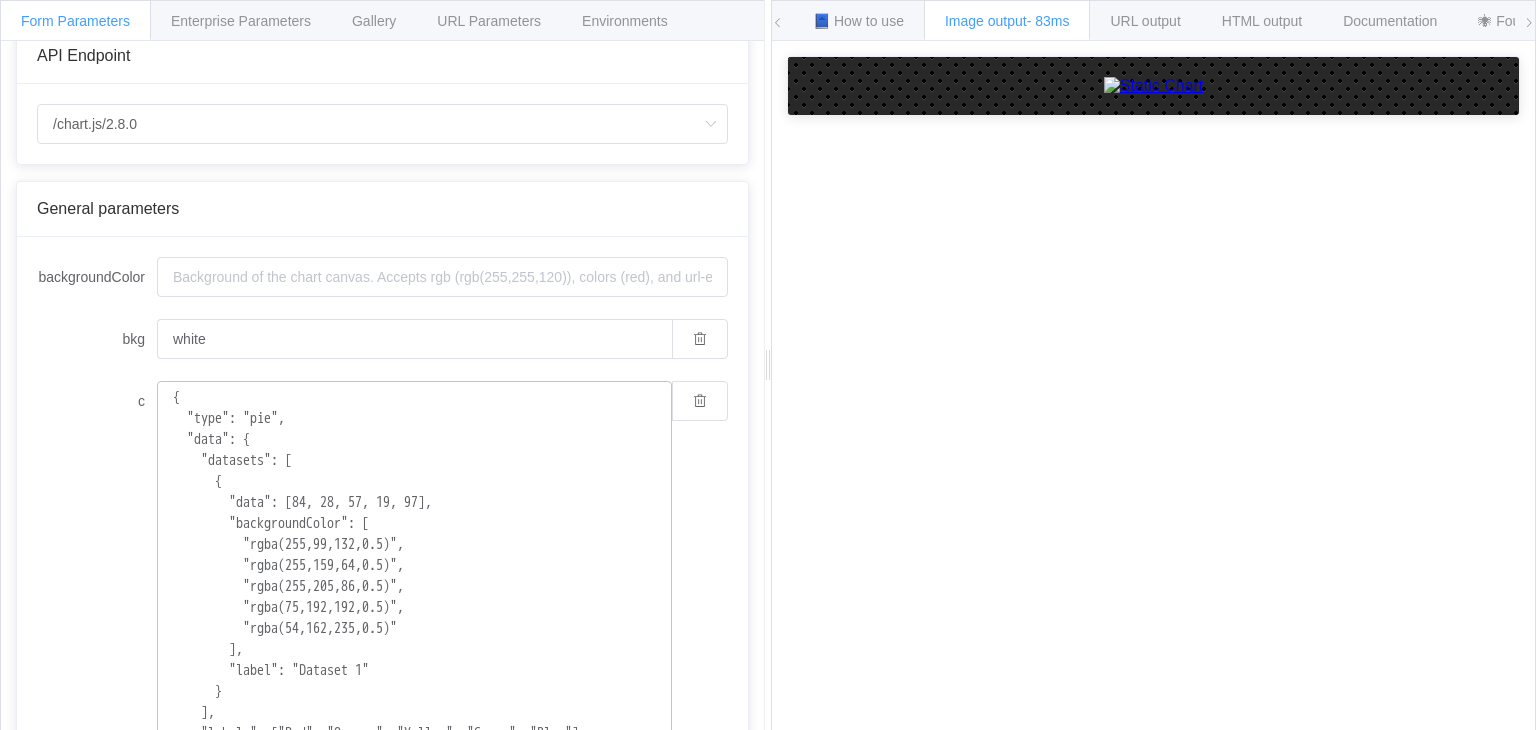 scroll, scrollTop: 0, scrollLeft: 0, axis: both 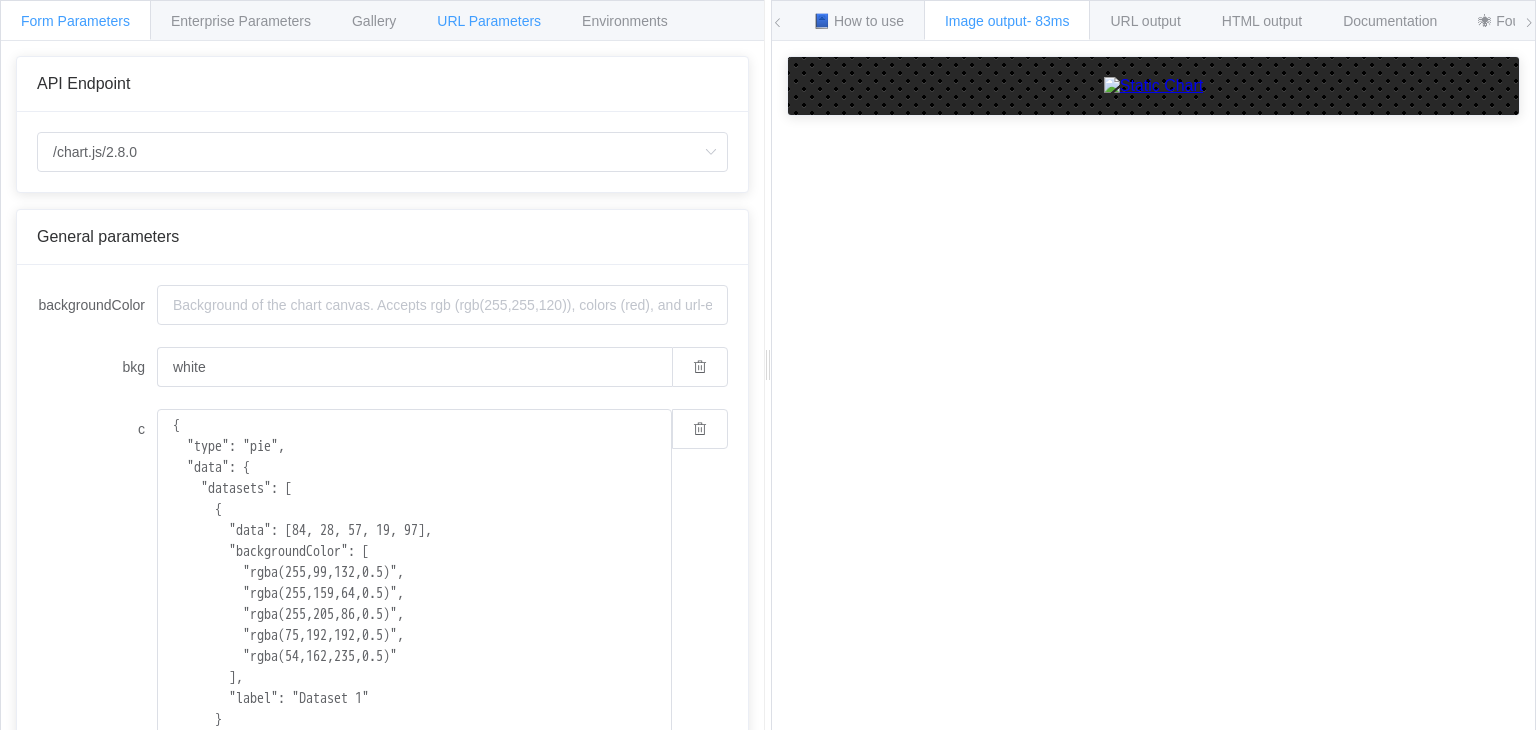 click on "URL Parameters" at bounding box center [489, 21] 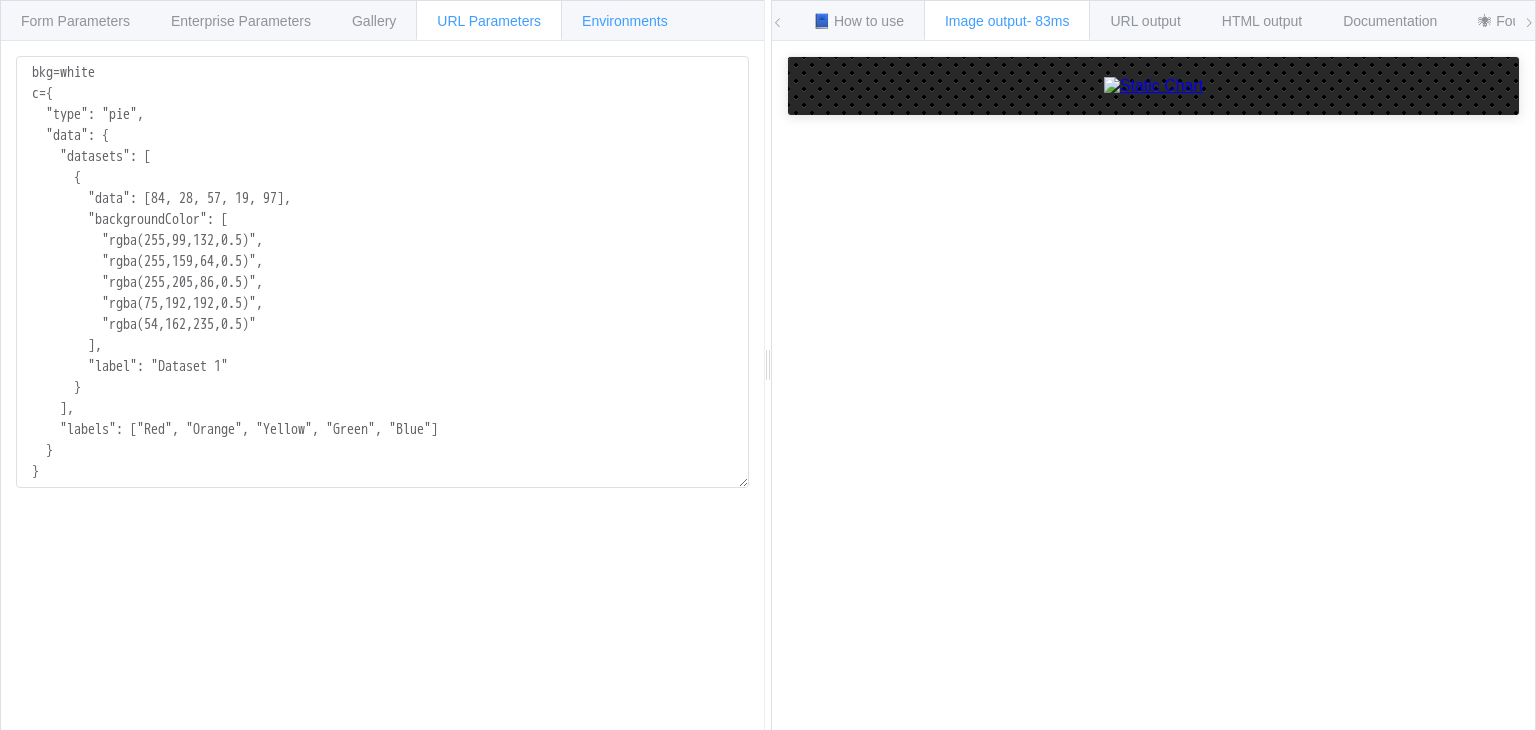 click on "Environments" at bounding box center [625, 21] 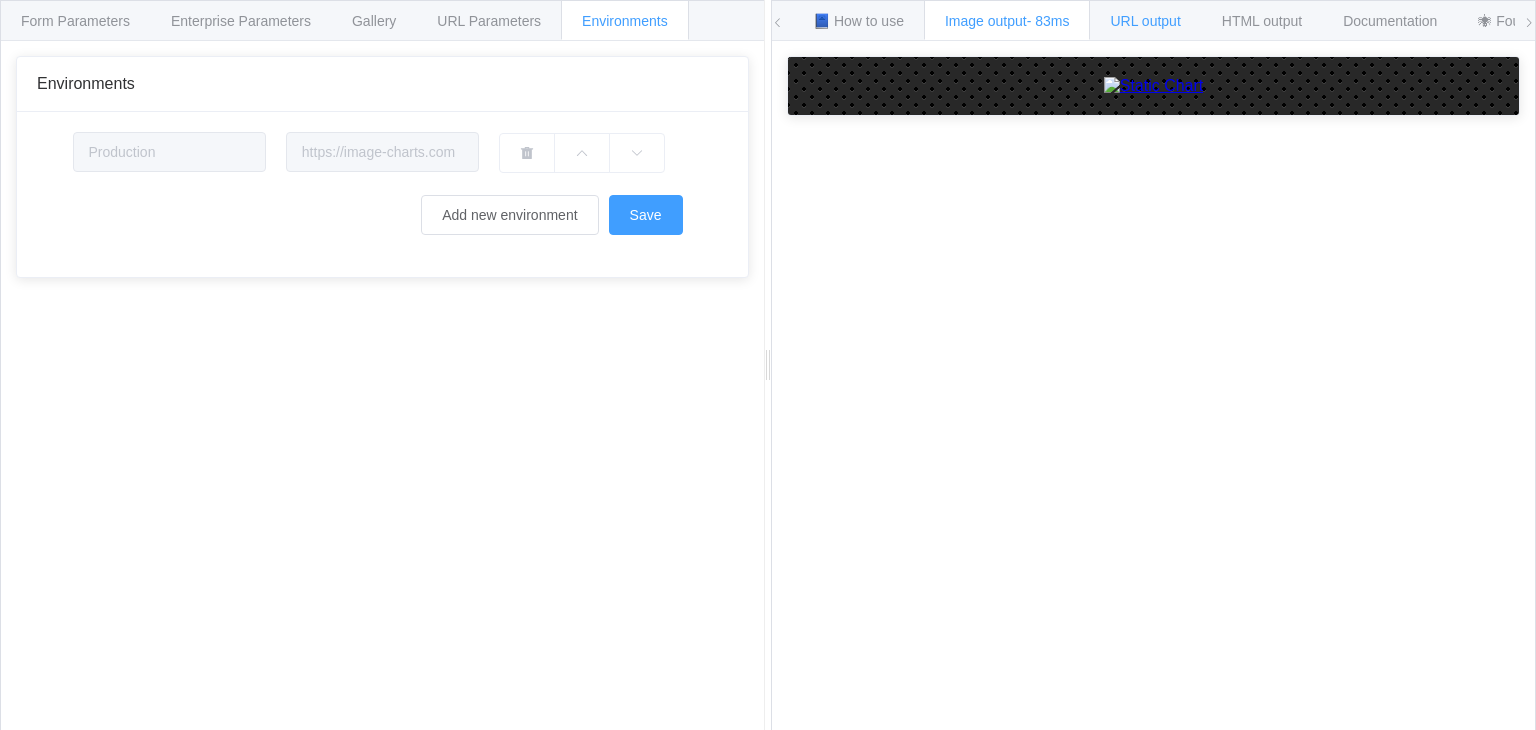 click on "URL output" at bounding box center (1145, 21) 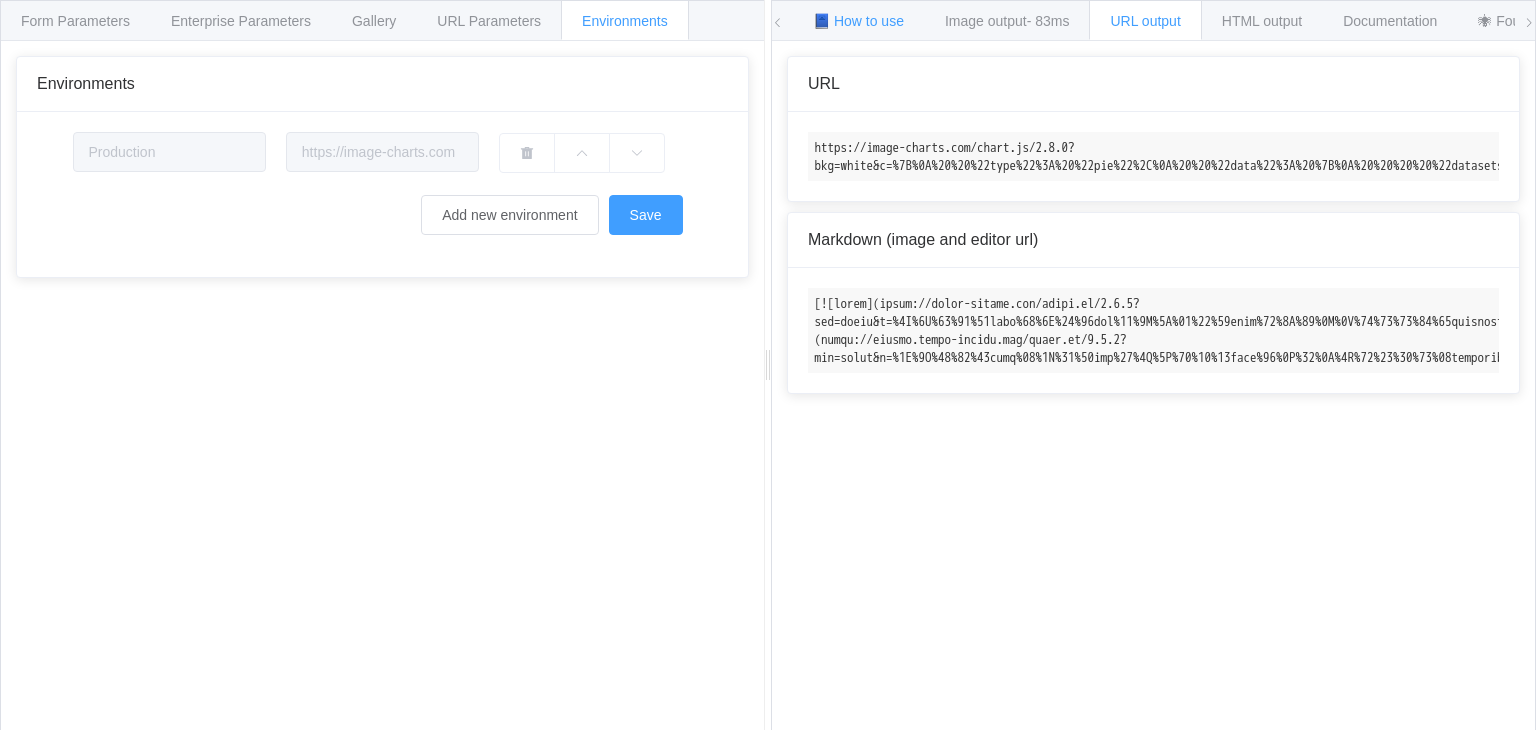 click on "📘 How to use" at bounding box center (858, 21) 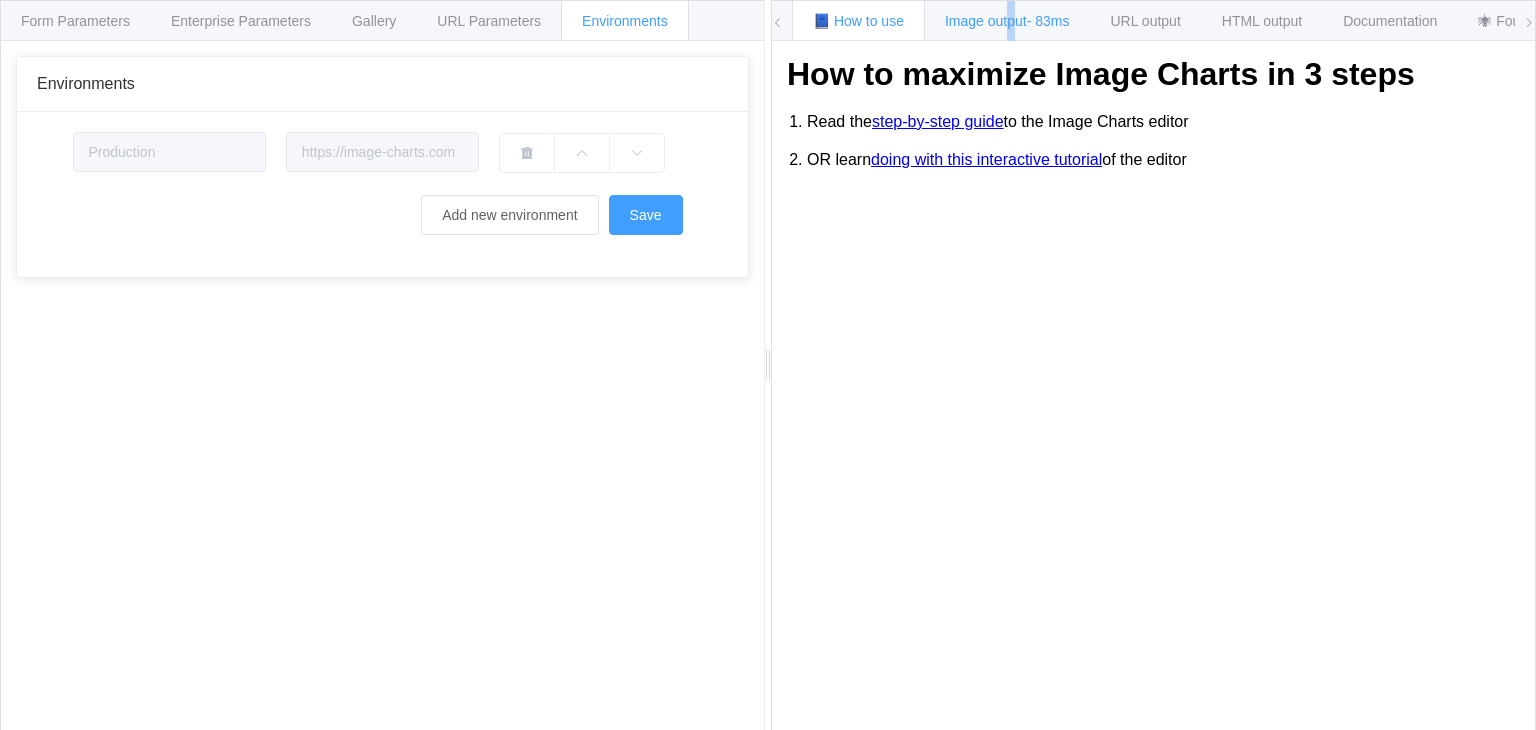 click on "Image output   - 83ms" at bounding box center [1007, 21] 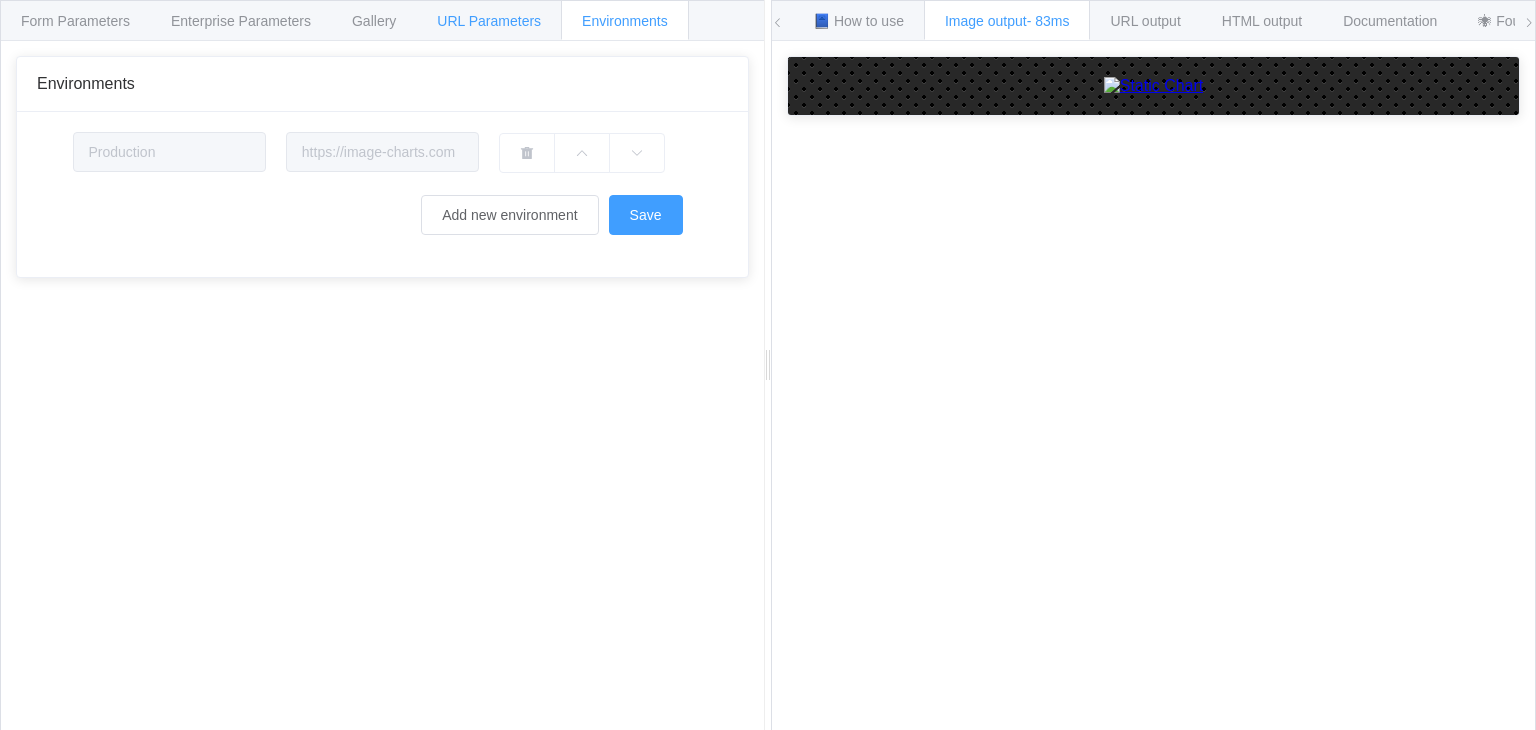 click on "URL Parameters" at bounding box center [489, 21] 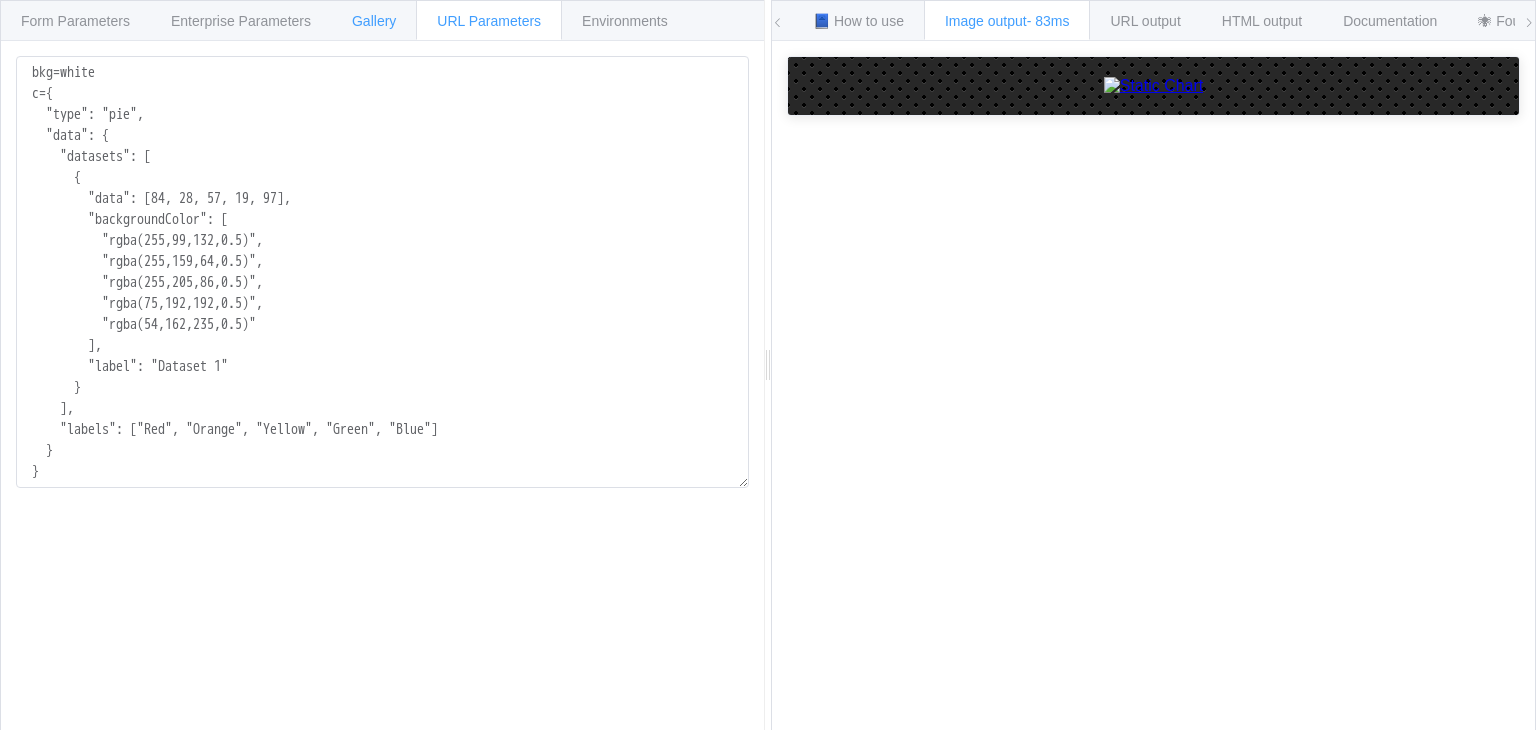 drag, startPoint x: 374, startPoint y: 22, endPoint x: 348, endPoint y: 29, distance: 26.925823 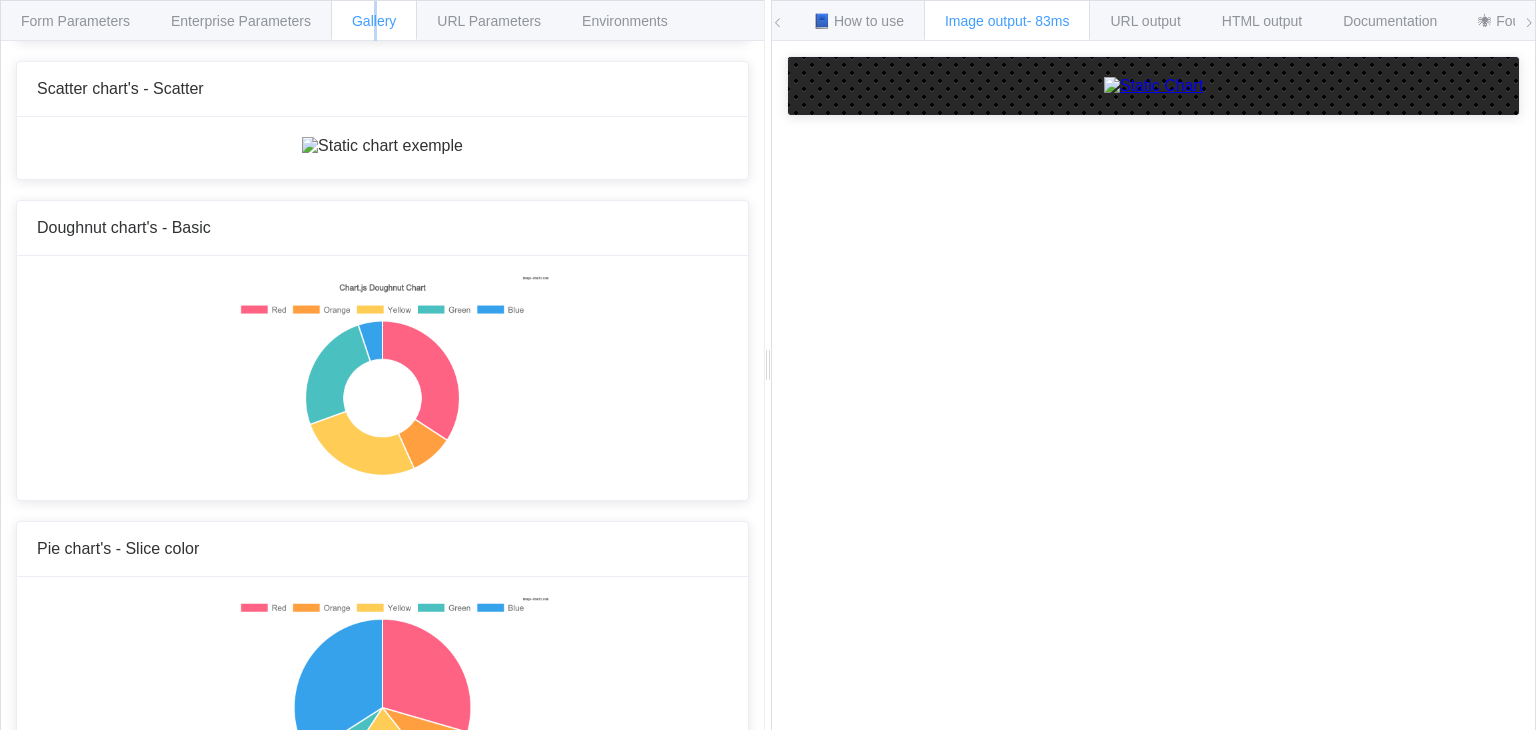 scroll, scrollTop: 5400, scrollLeft: 0, axis: vertical 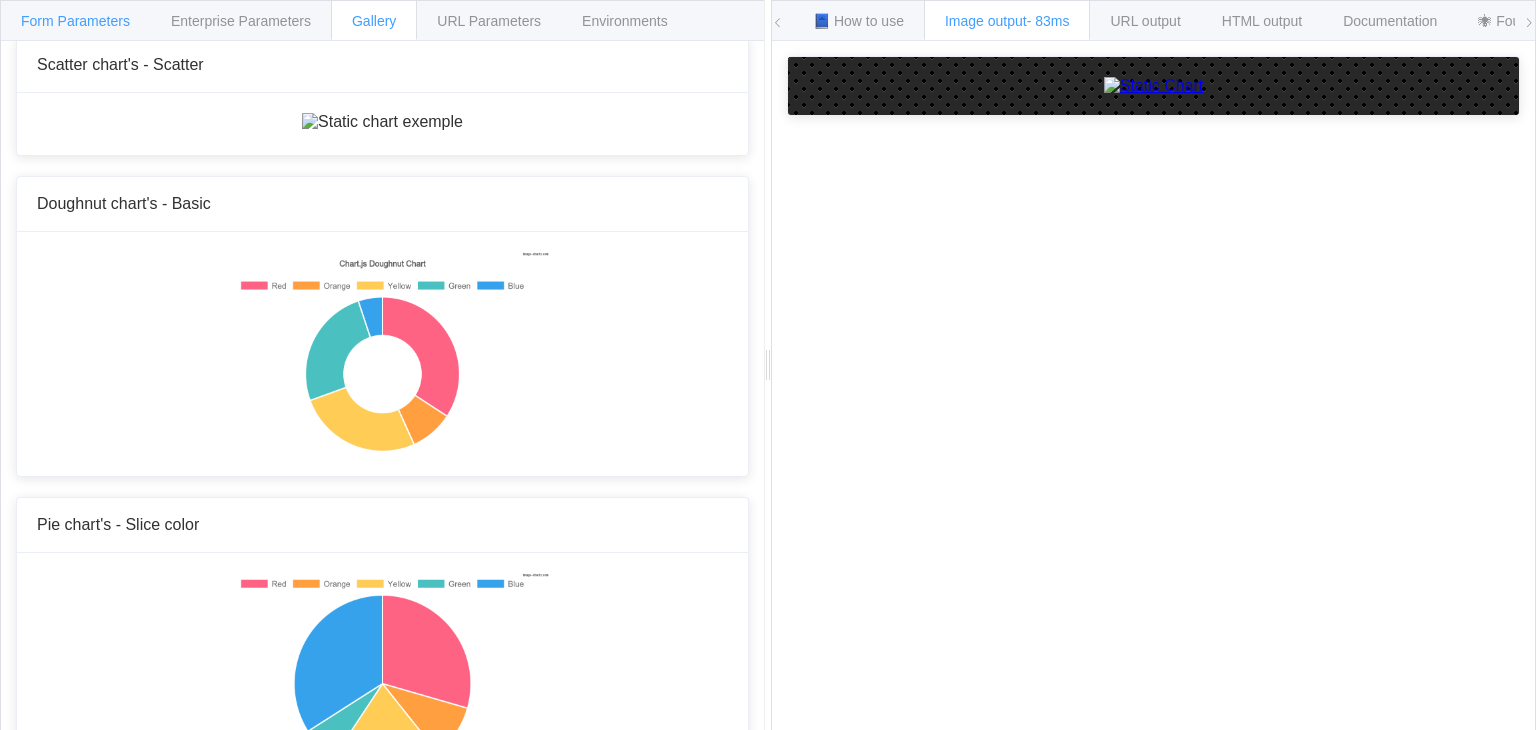 click on "Form Parameters" at bounding box center [75, 21] 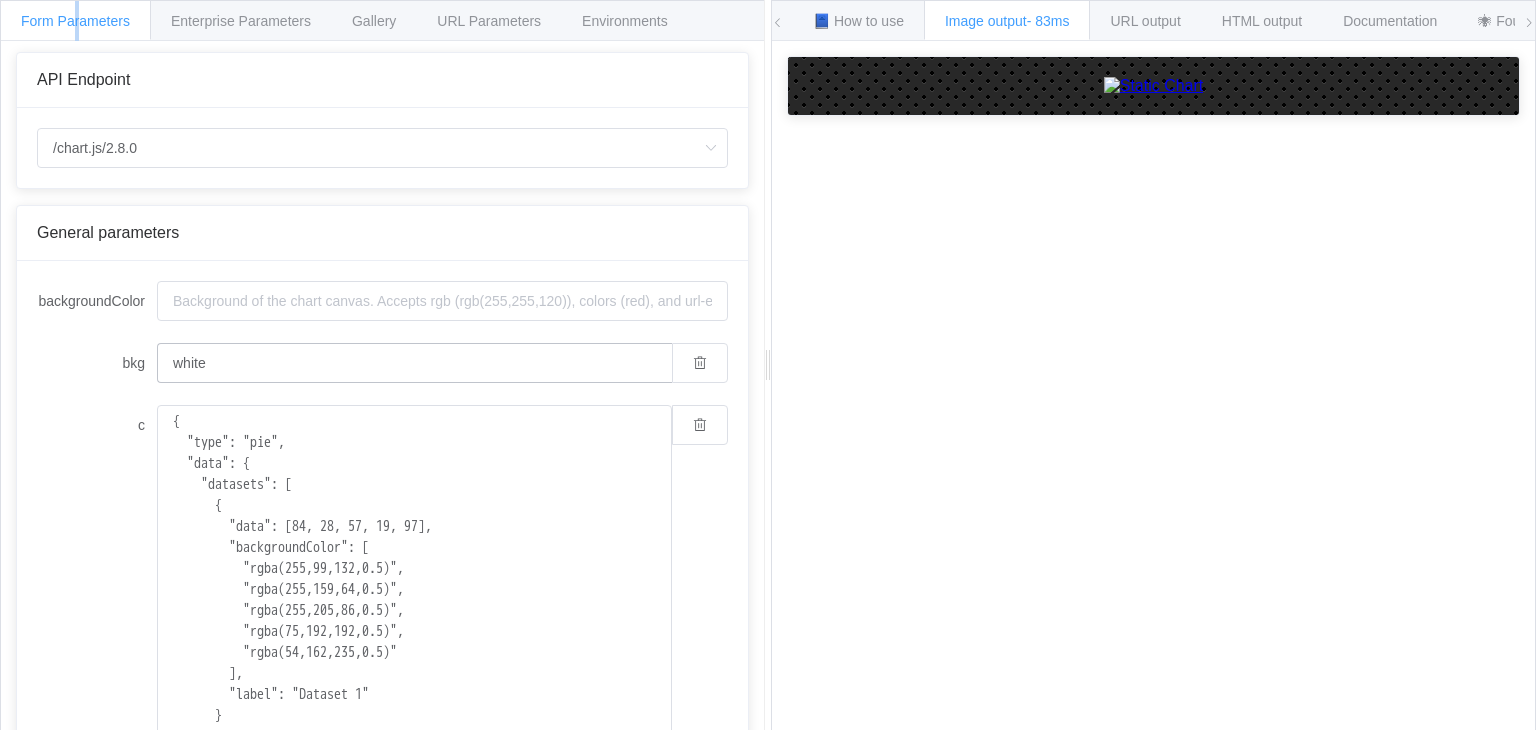 scroll, scrollTop: 0, scrollLeft: 0, axis: both 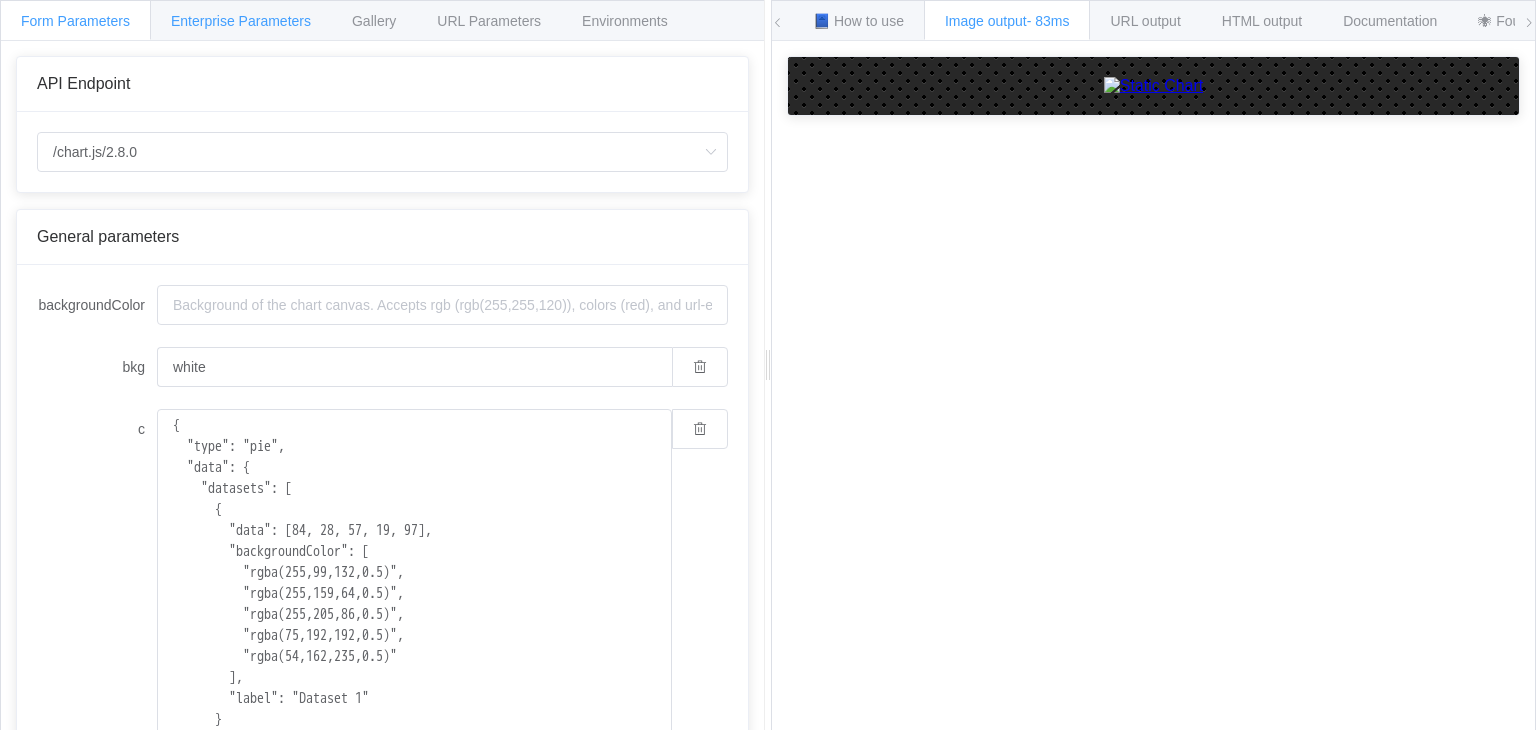 click on "Enterprise Parameters" at bounding box center (241, 21) 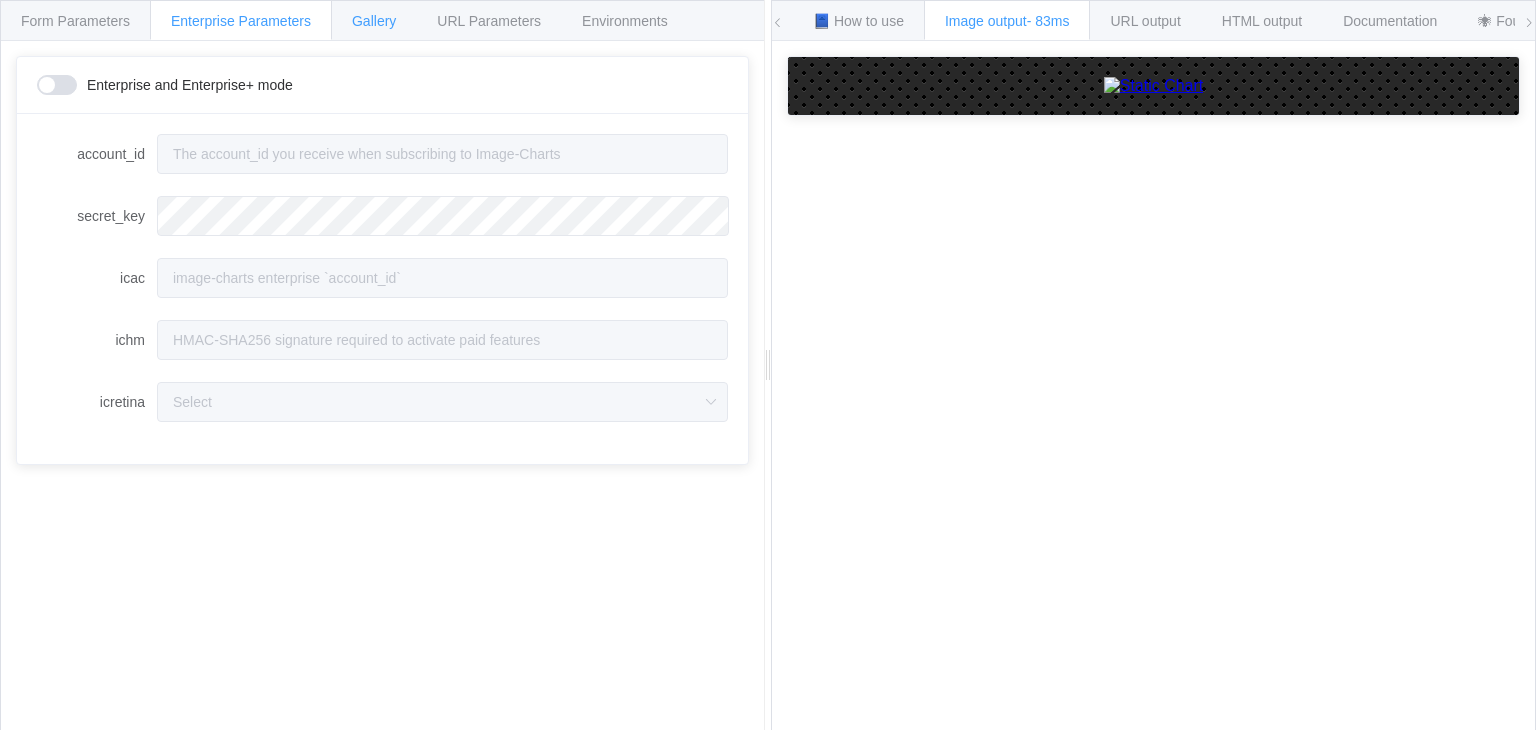 click on "Gallery" at bounding box center [374, 21] 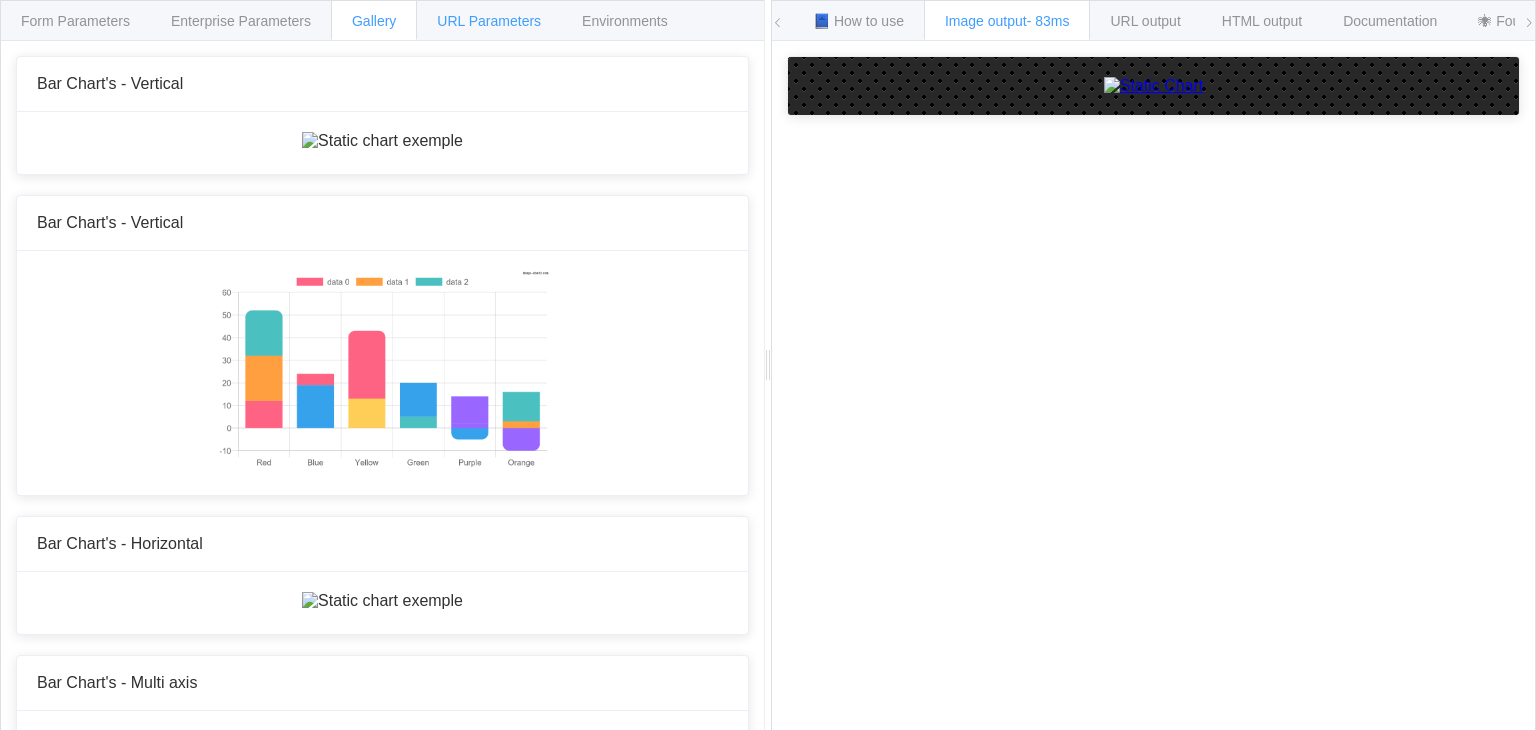 click on "URL Parameters" at bounding box center (489, 21) 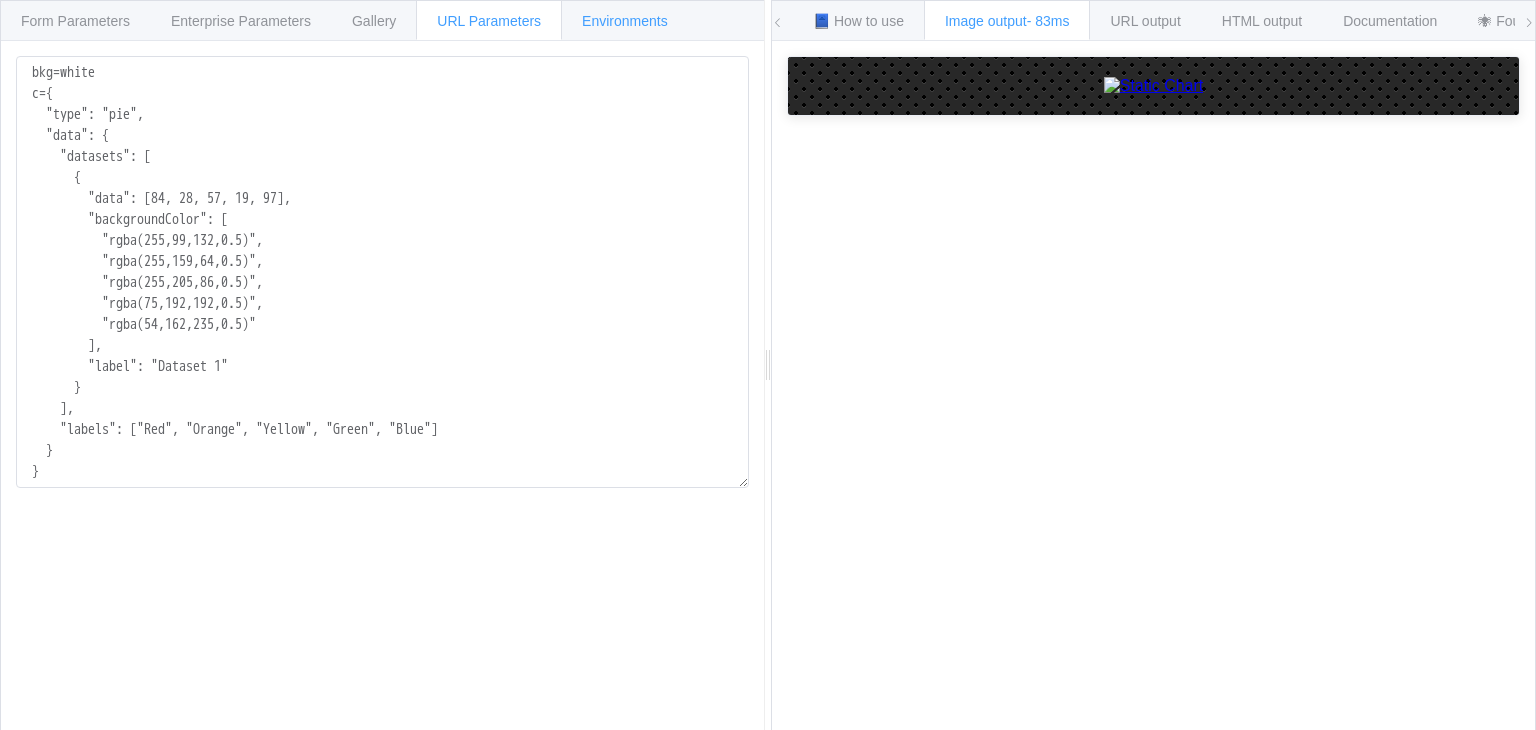 click on "Environments" at bounding box center (625, 21) 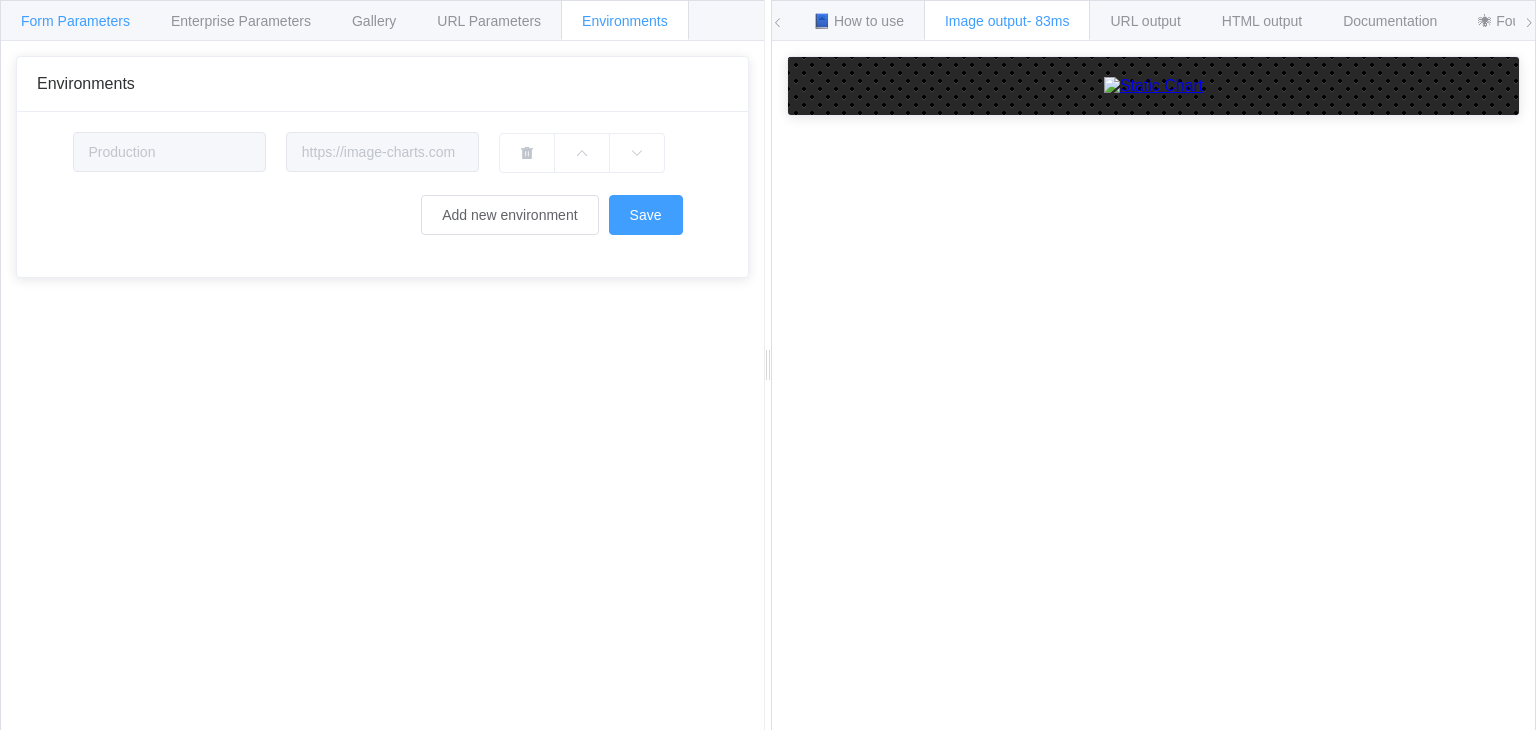 click on "Form Parameters" at bounding box center (75, 20) 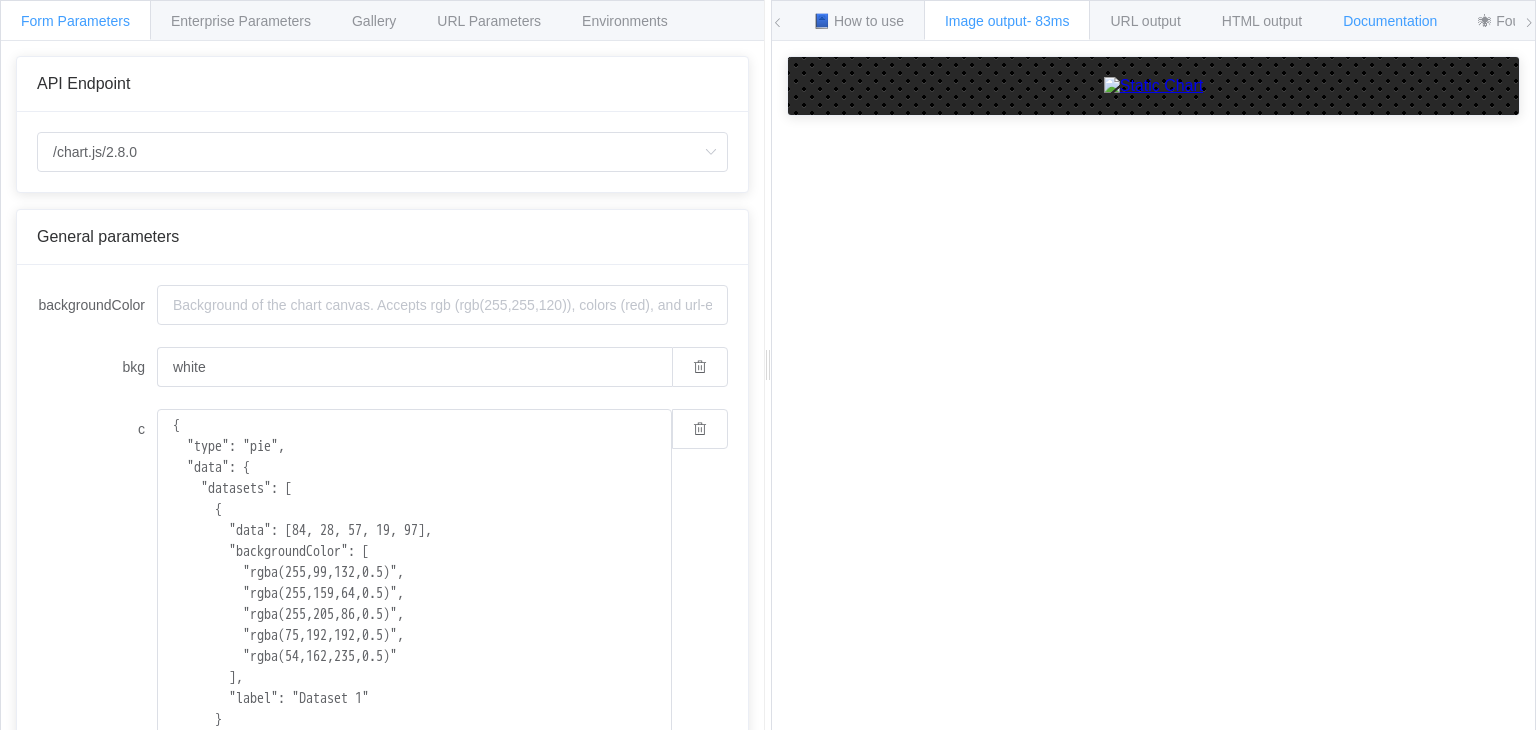 click on "Documentation" at bounding box center [1390, 21] 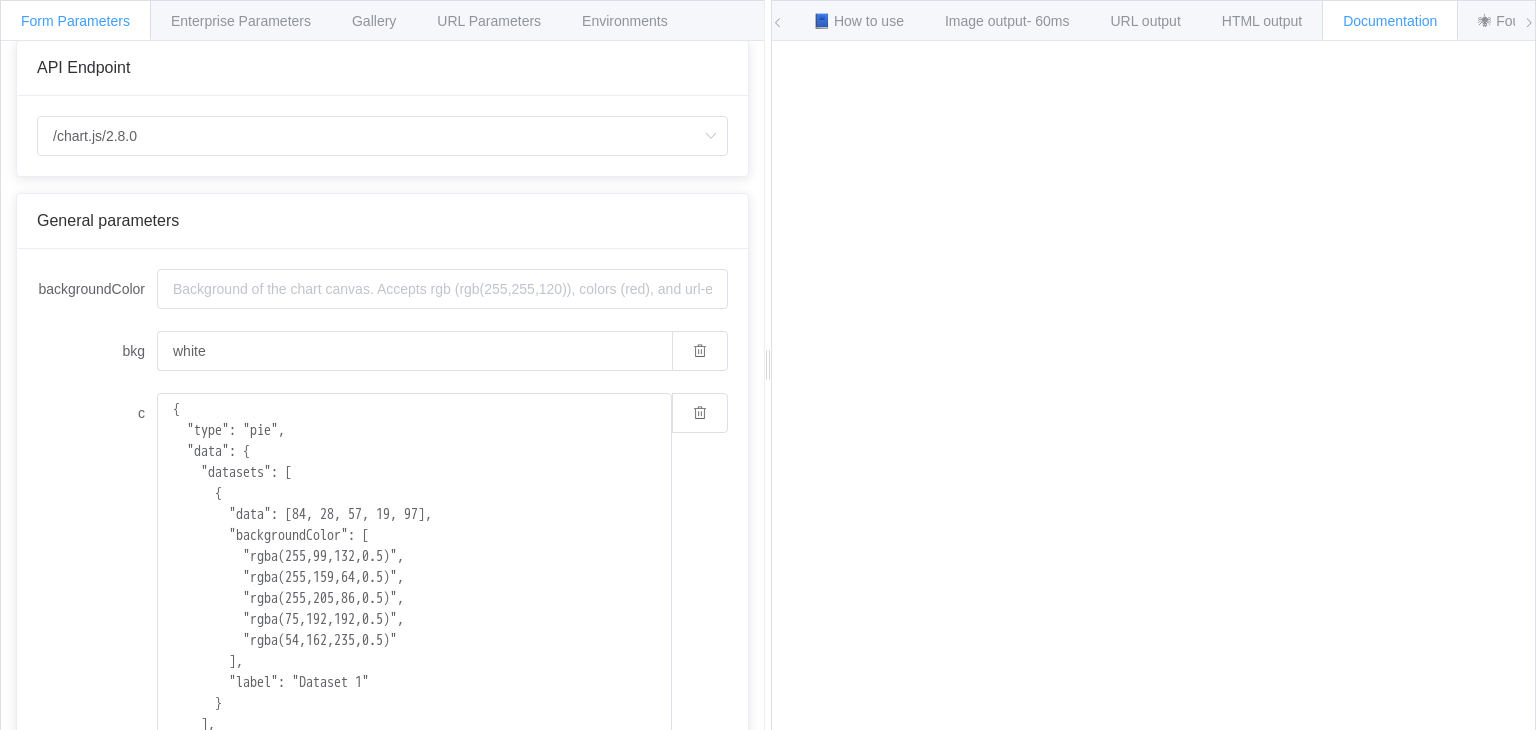 scroll, scrollTop: 0, scrollLeft: 0, axis: both 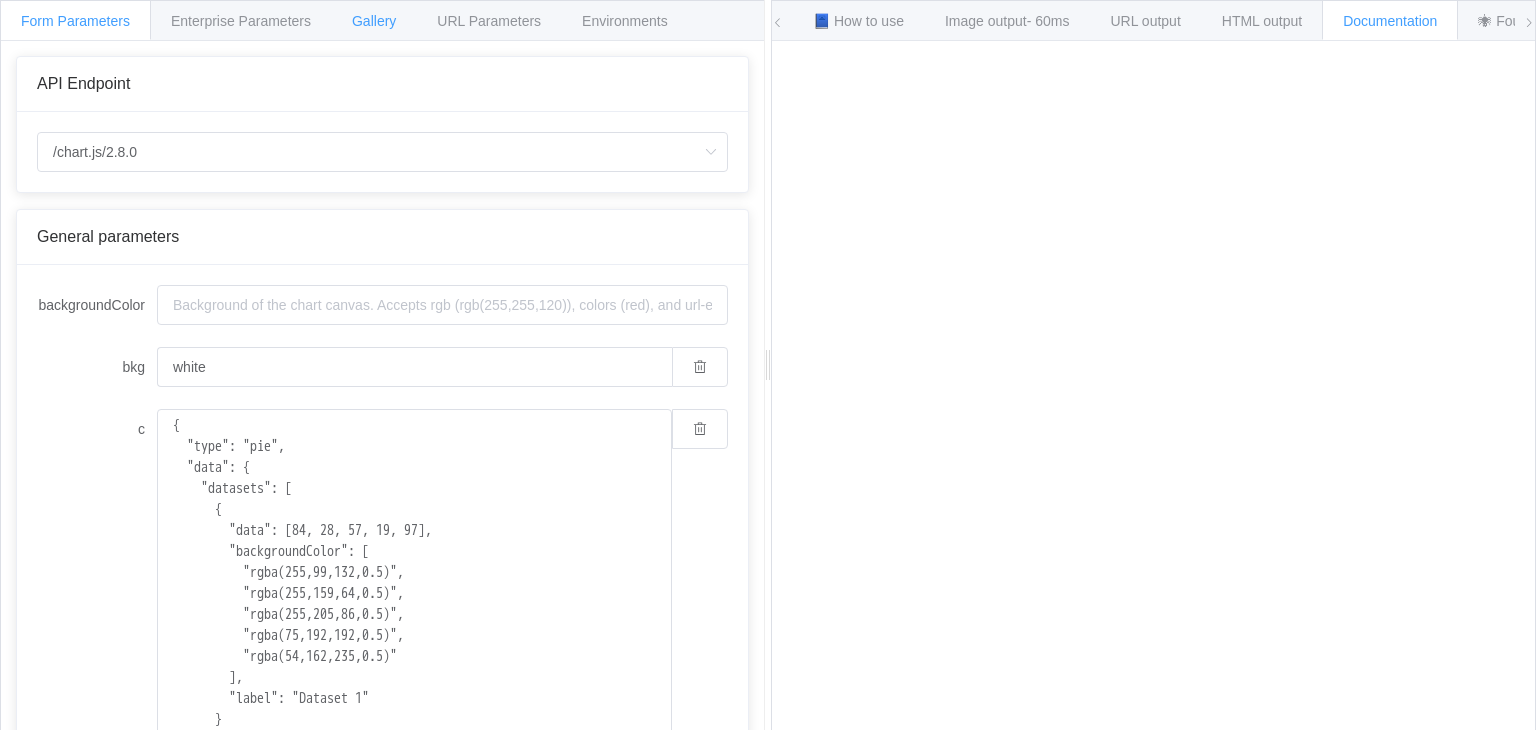 click on "Gallery" at bounding box center [374, 21] 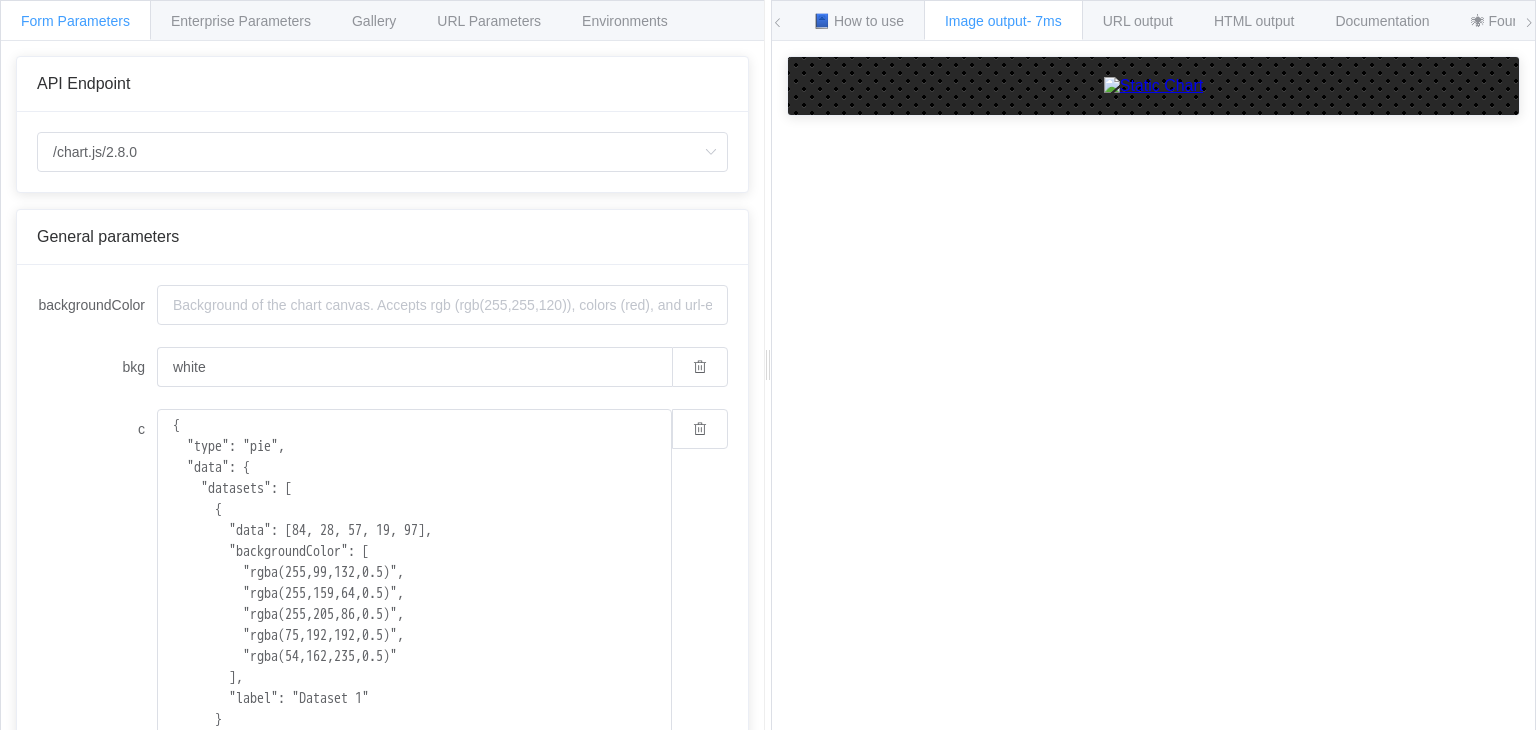 scroll, scrollTop: 0, scrollLeft: 0, axis: both 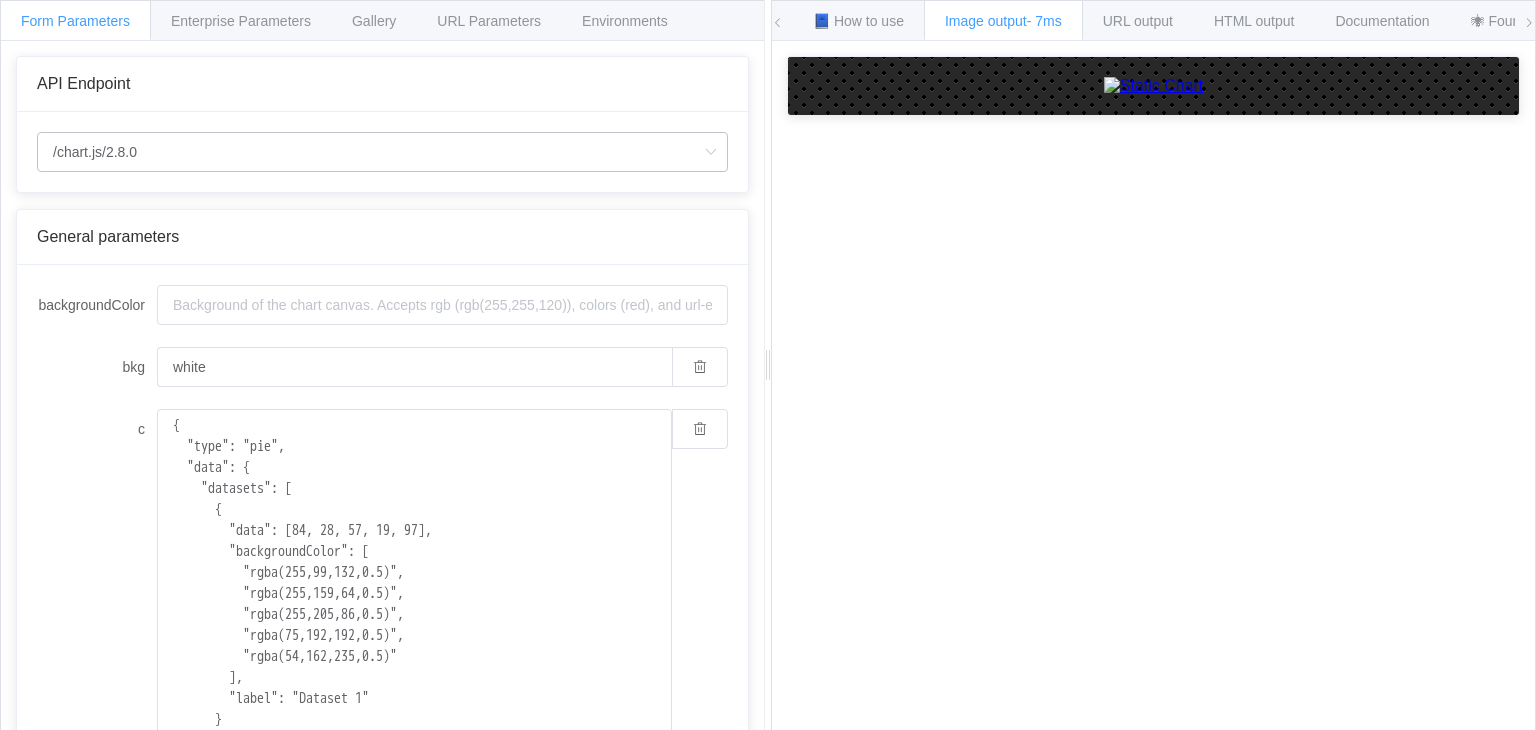 click at bounding box center (710, 152) 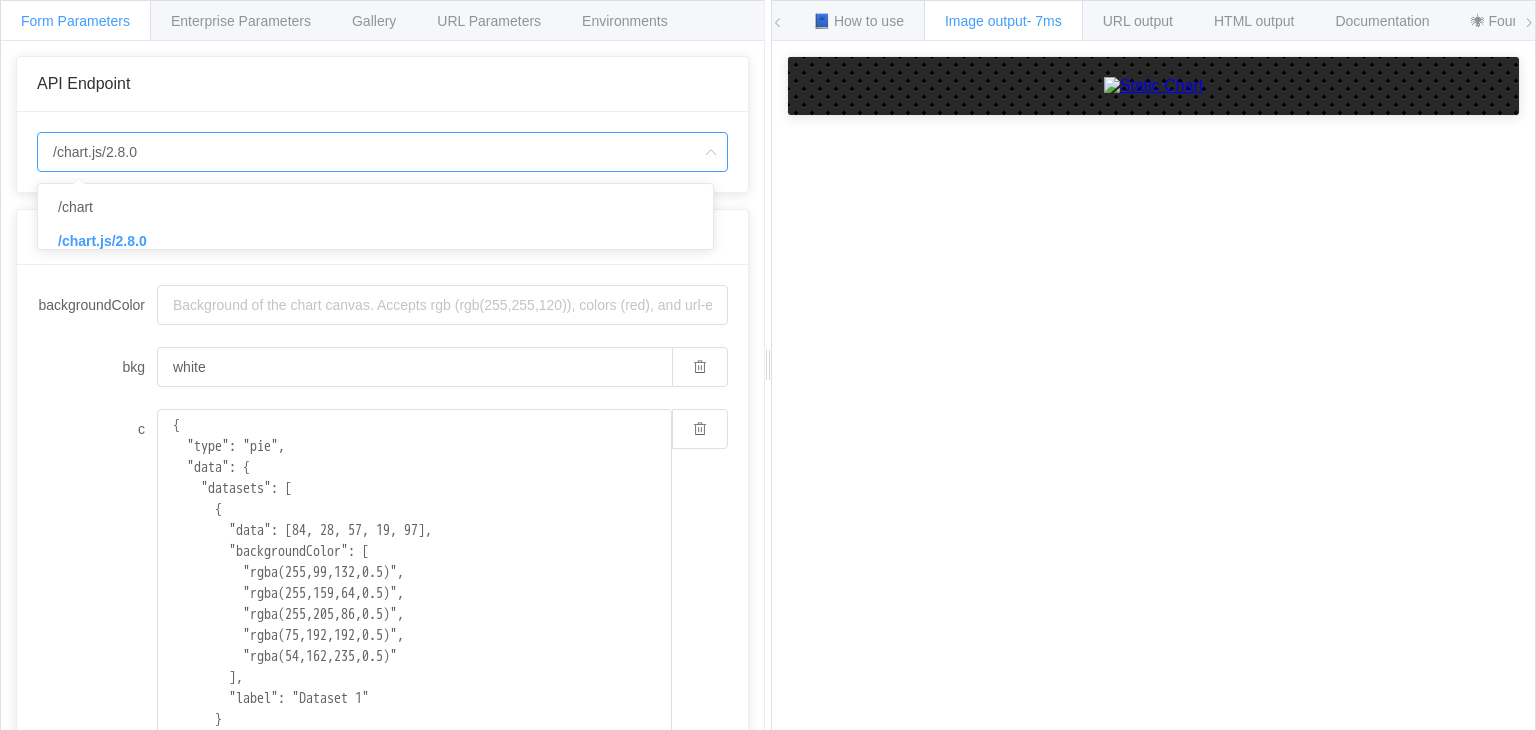 click at bounding box center (710, 152) 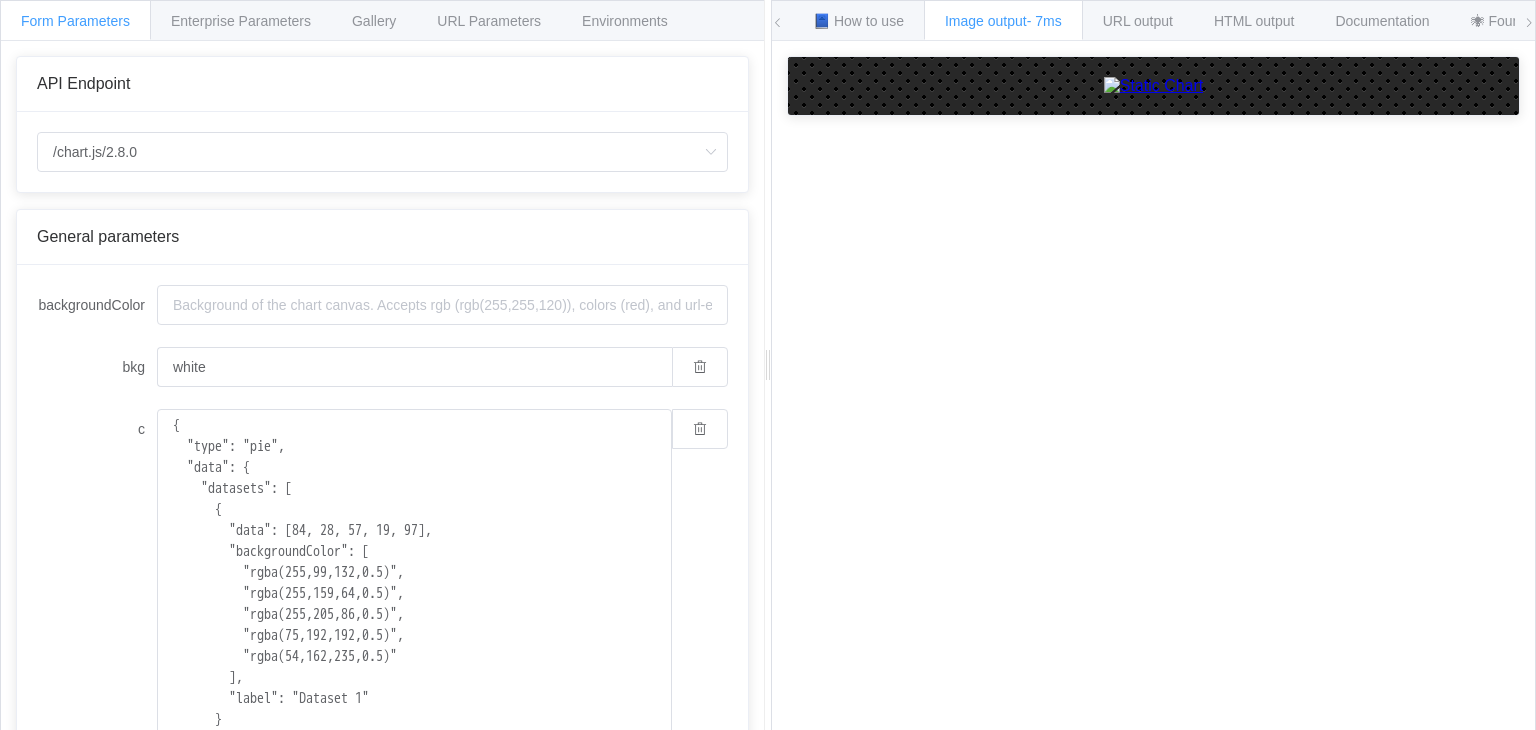 click at bounding box center [1529, 23] 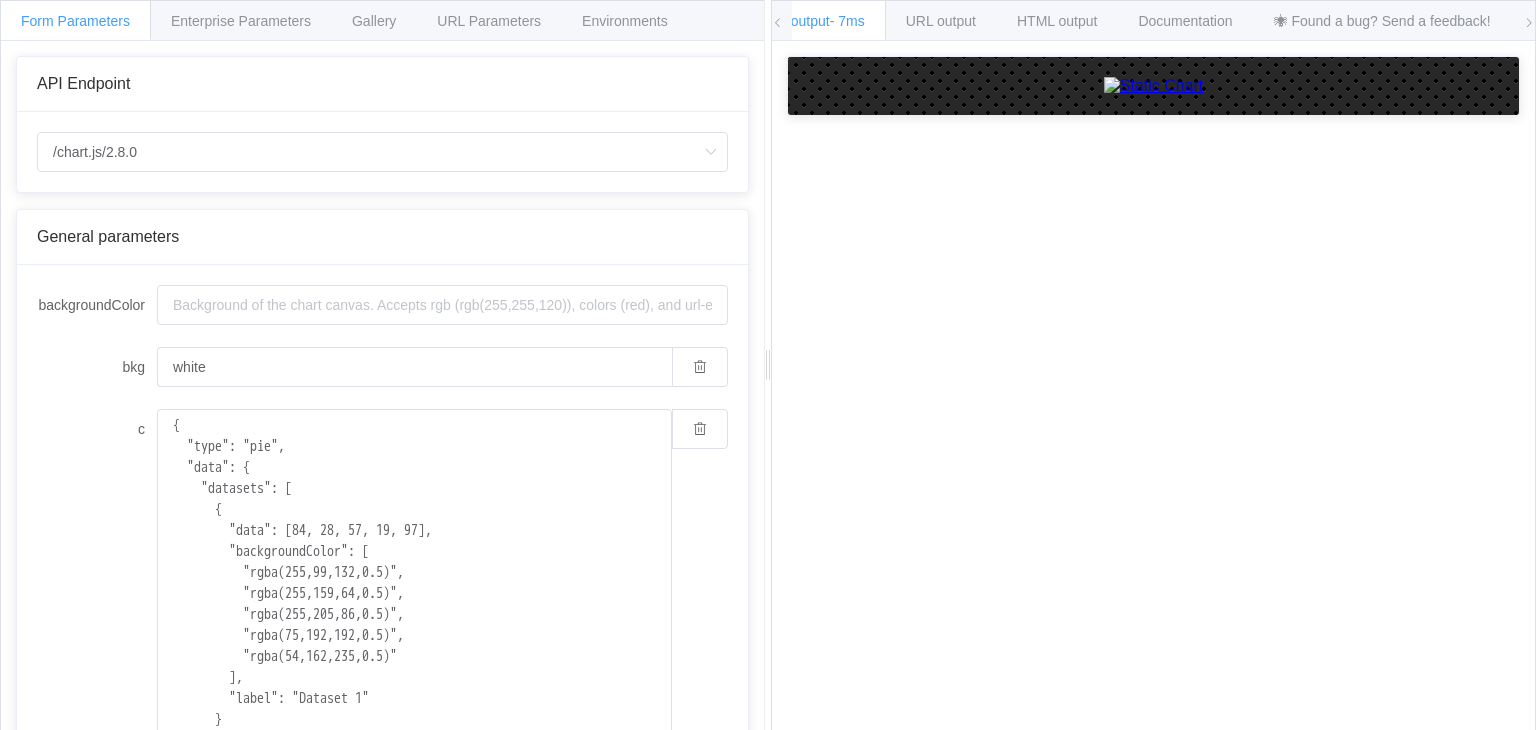 click at bounding box center [1529, 23] 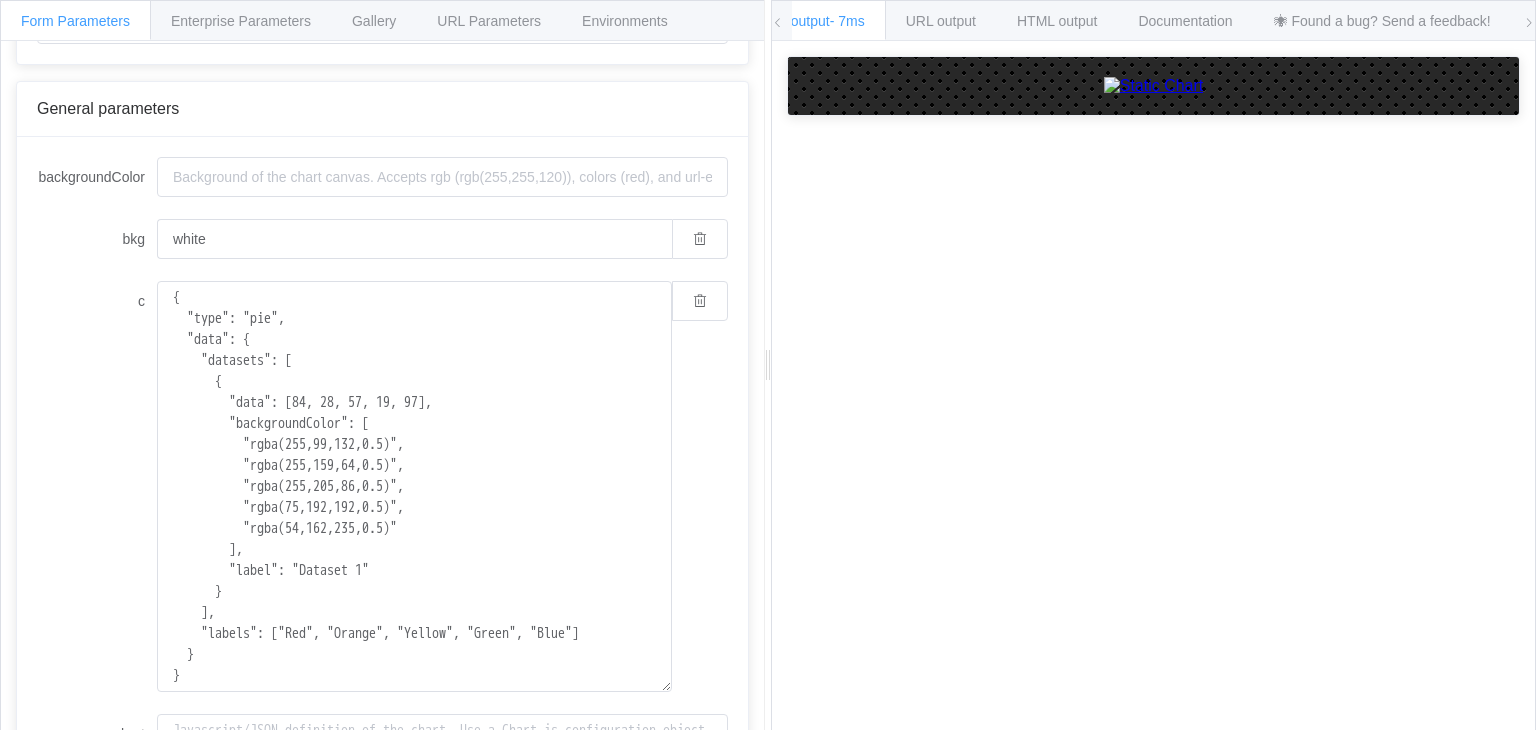 scroll, scrollTop: 0, scrollLeft: 0, axis: both 